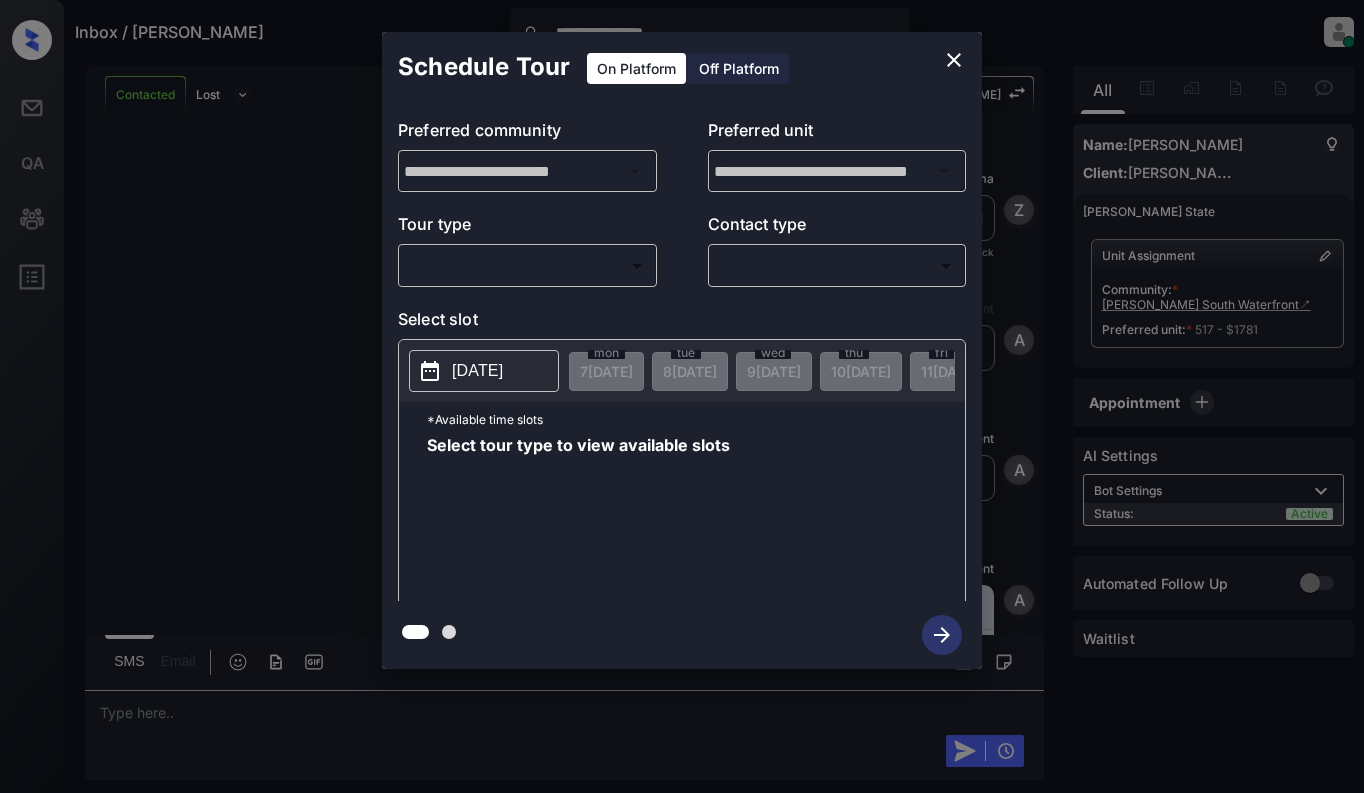 scroll, scrollTop: 0, scrollLeft: 0, axis: both 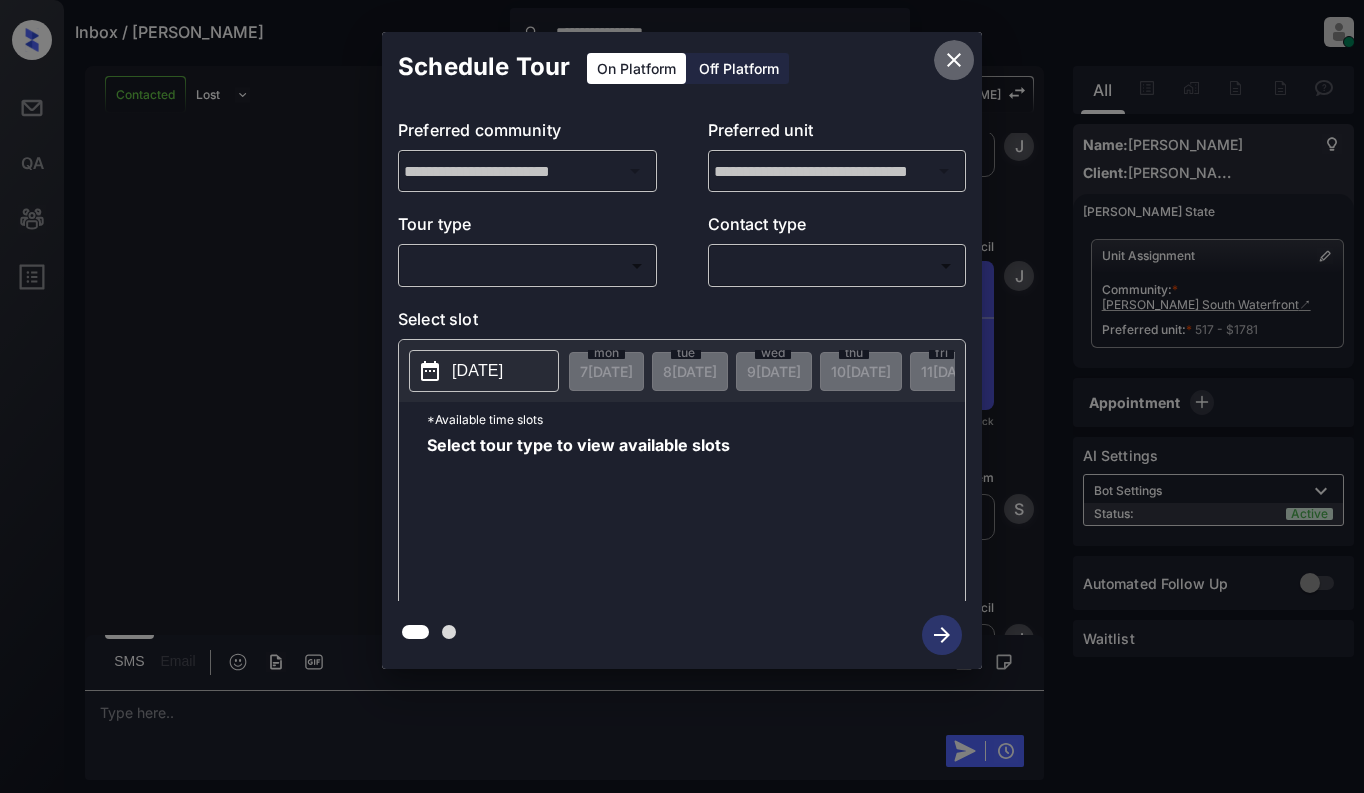 click 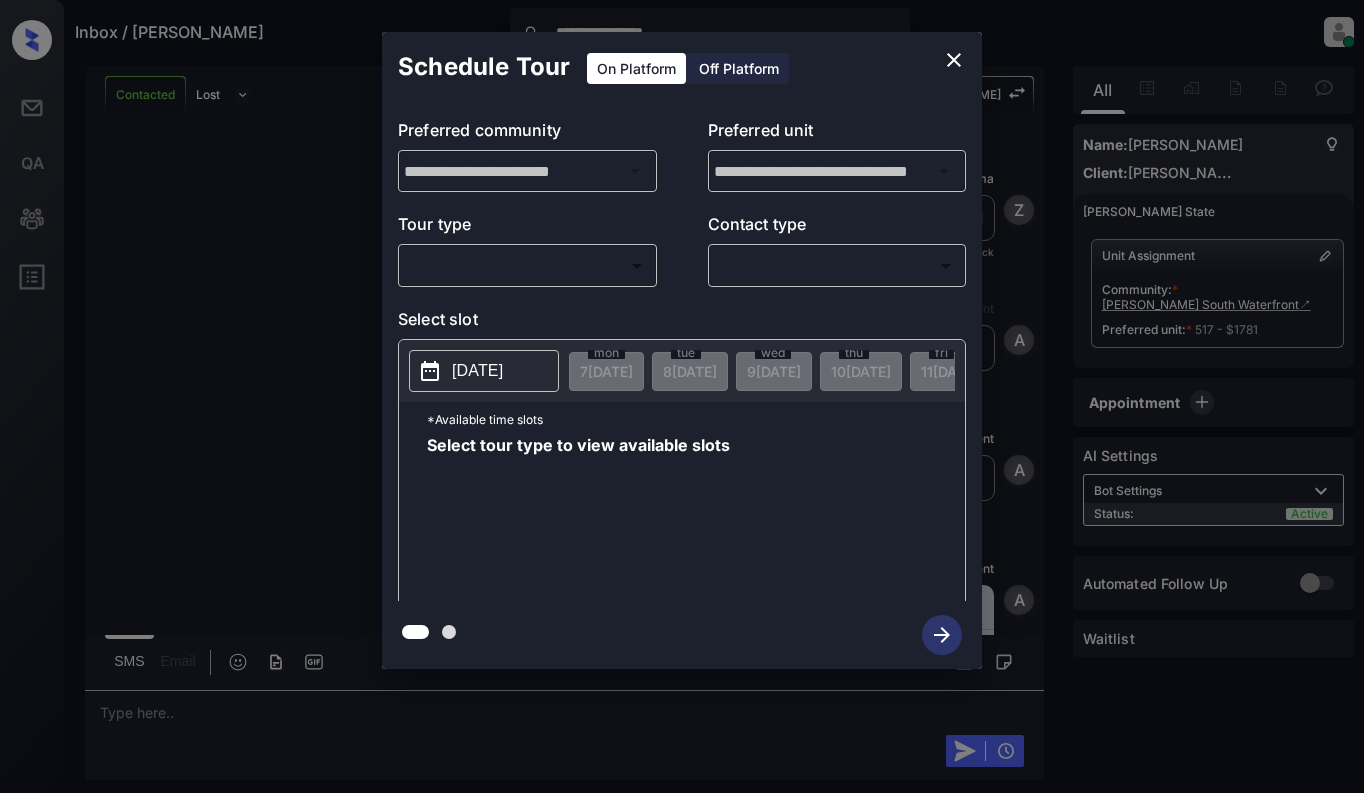 scroll, scrollTop: 0, scrollLeft: 0, axis: both 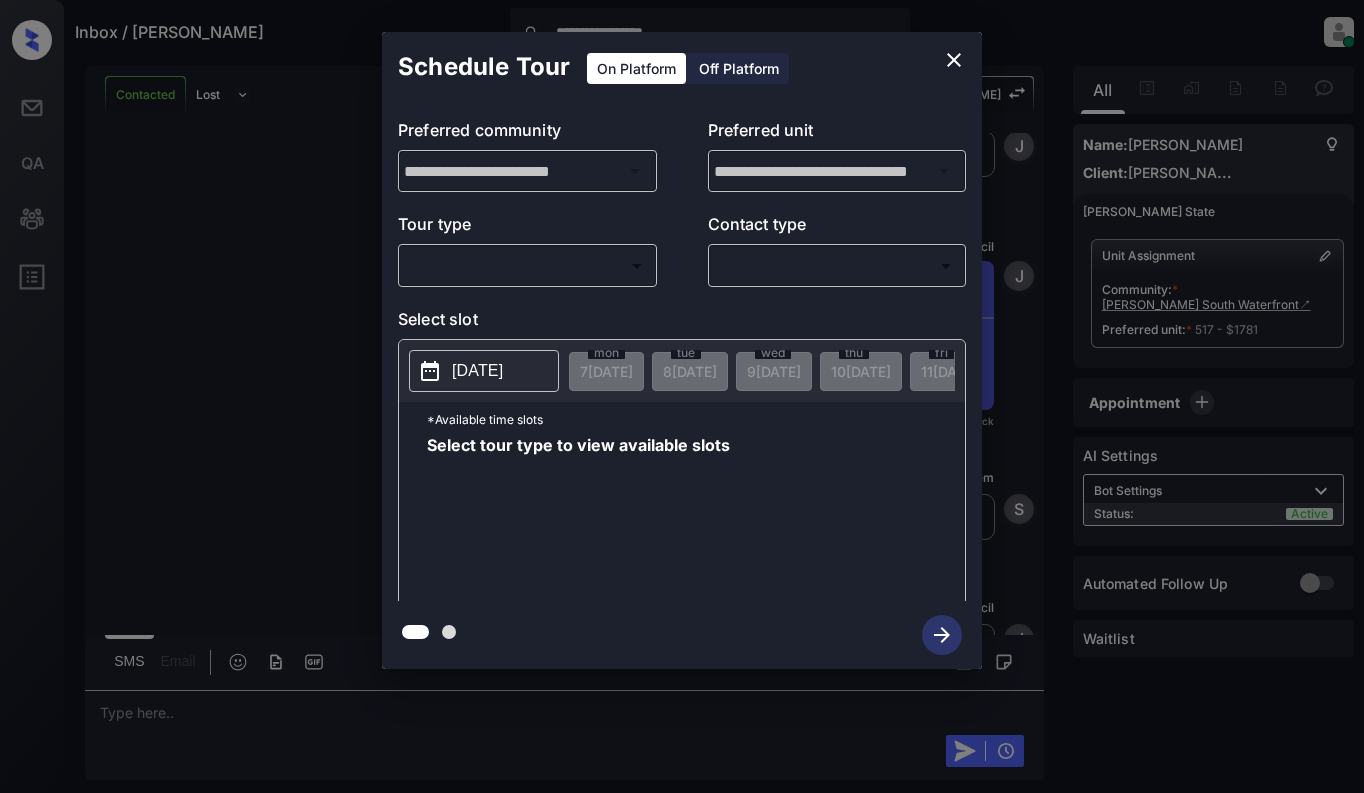 click 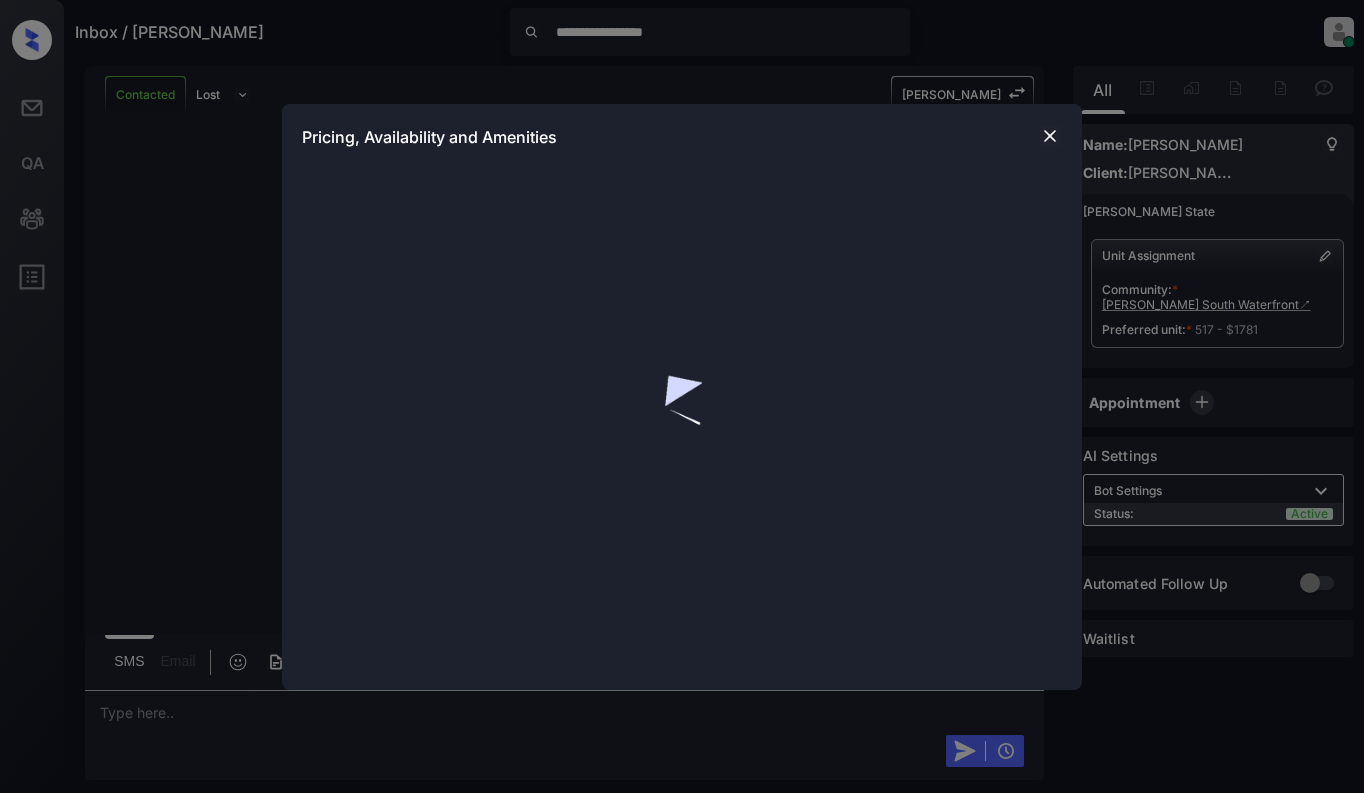 scroll, scrollTop: 0, scrollLeft: 0, axis: both 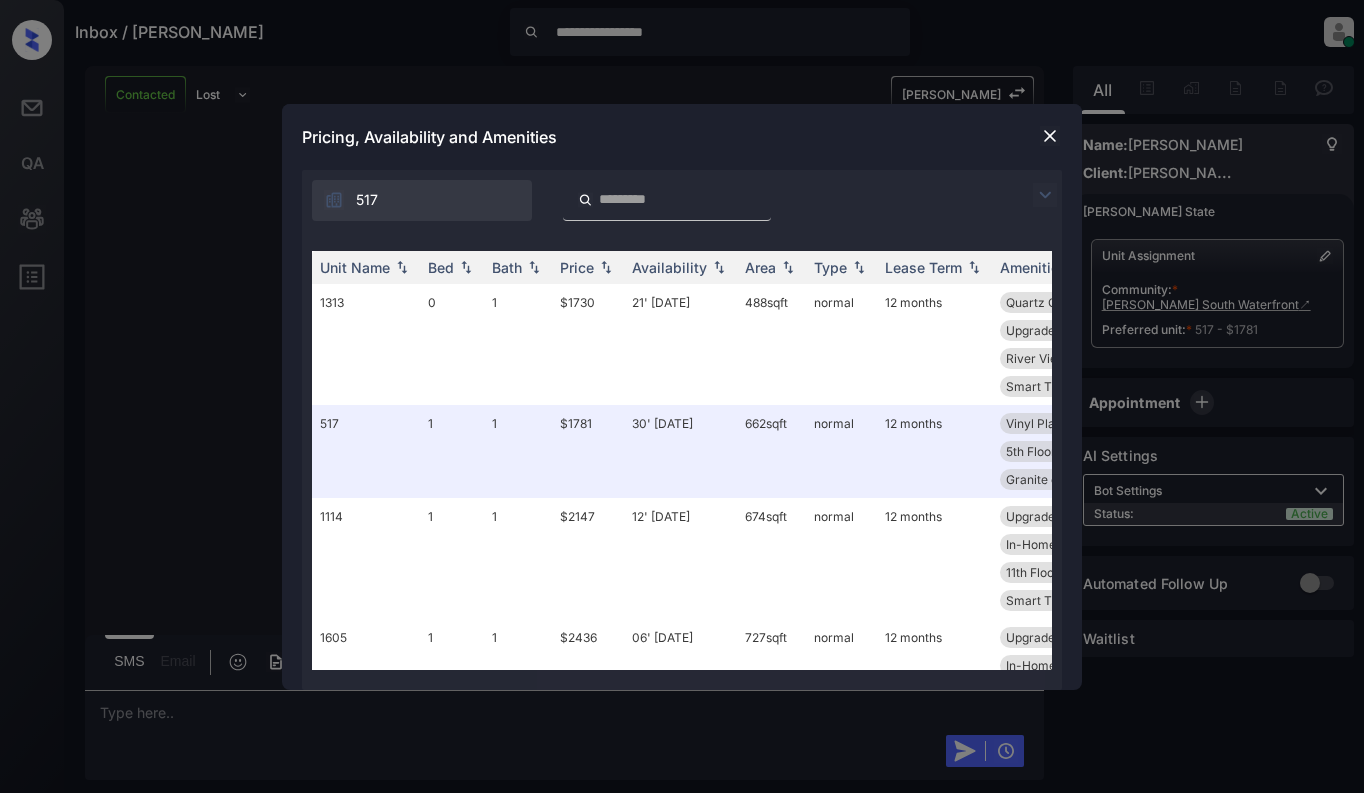 click at bounding box center [679, 199] 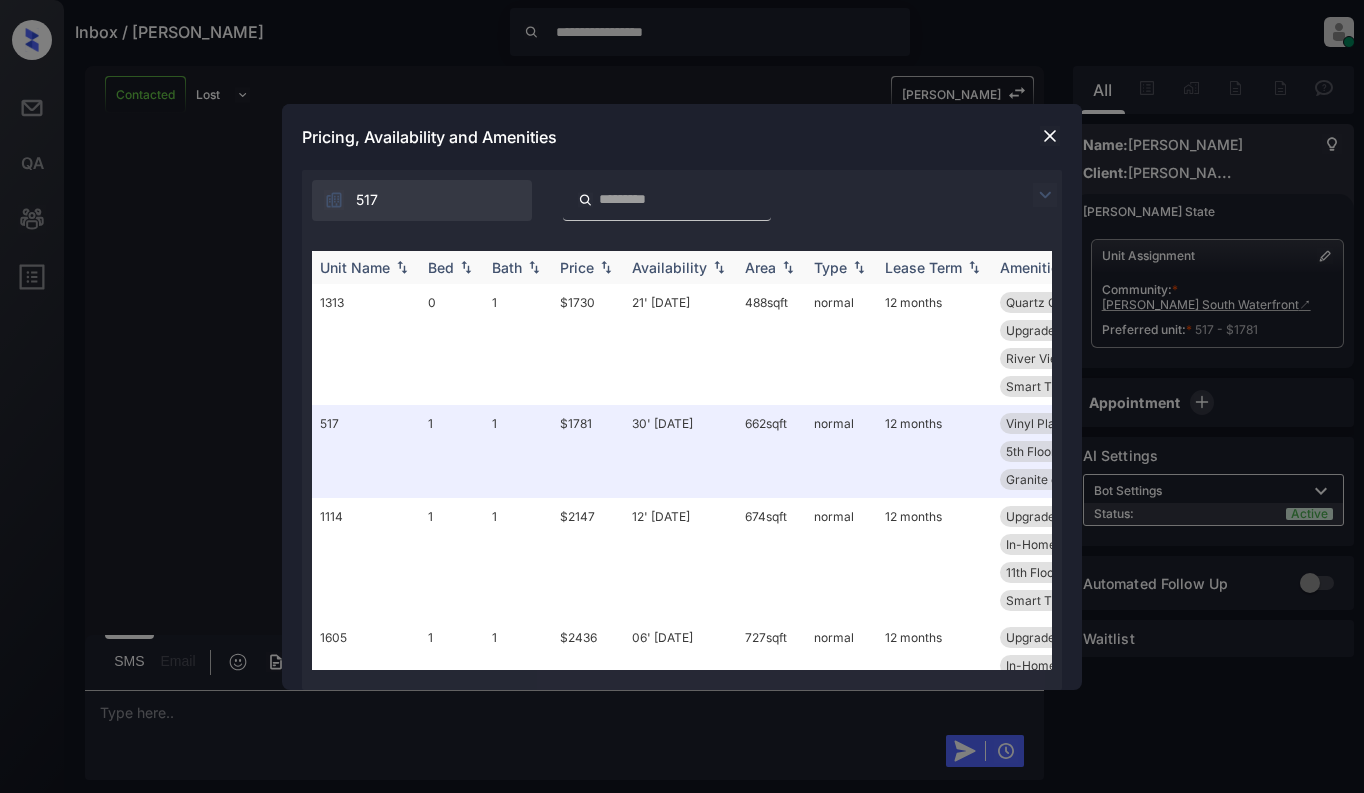 click on "Bed" at bounding box center [452, 267] 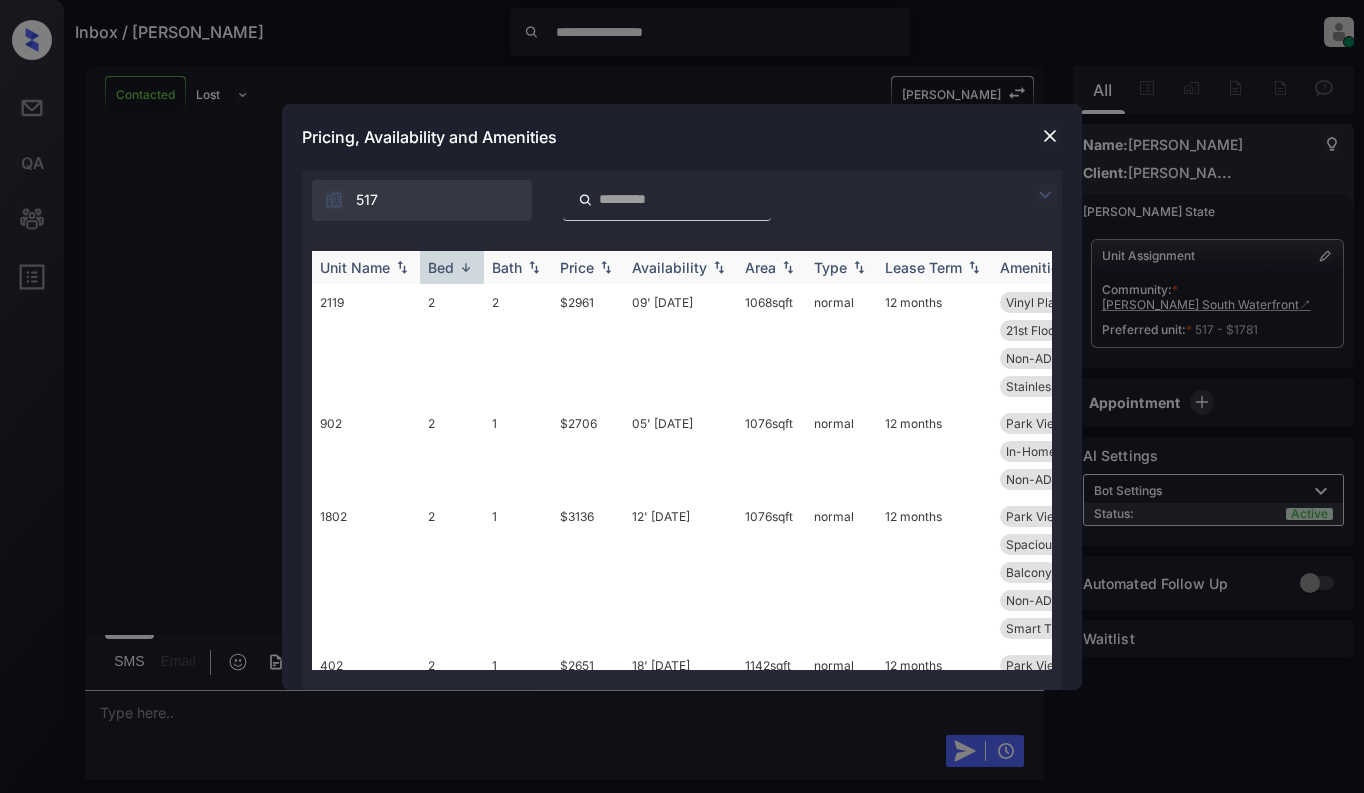 click at bounding box center (466, 267) 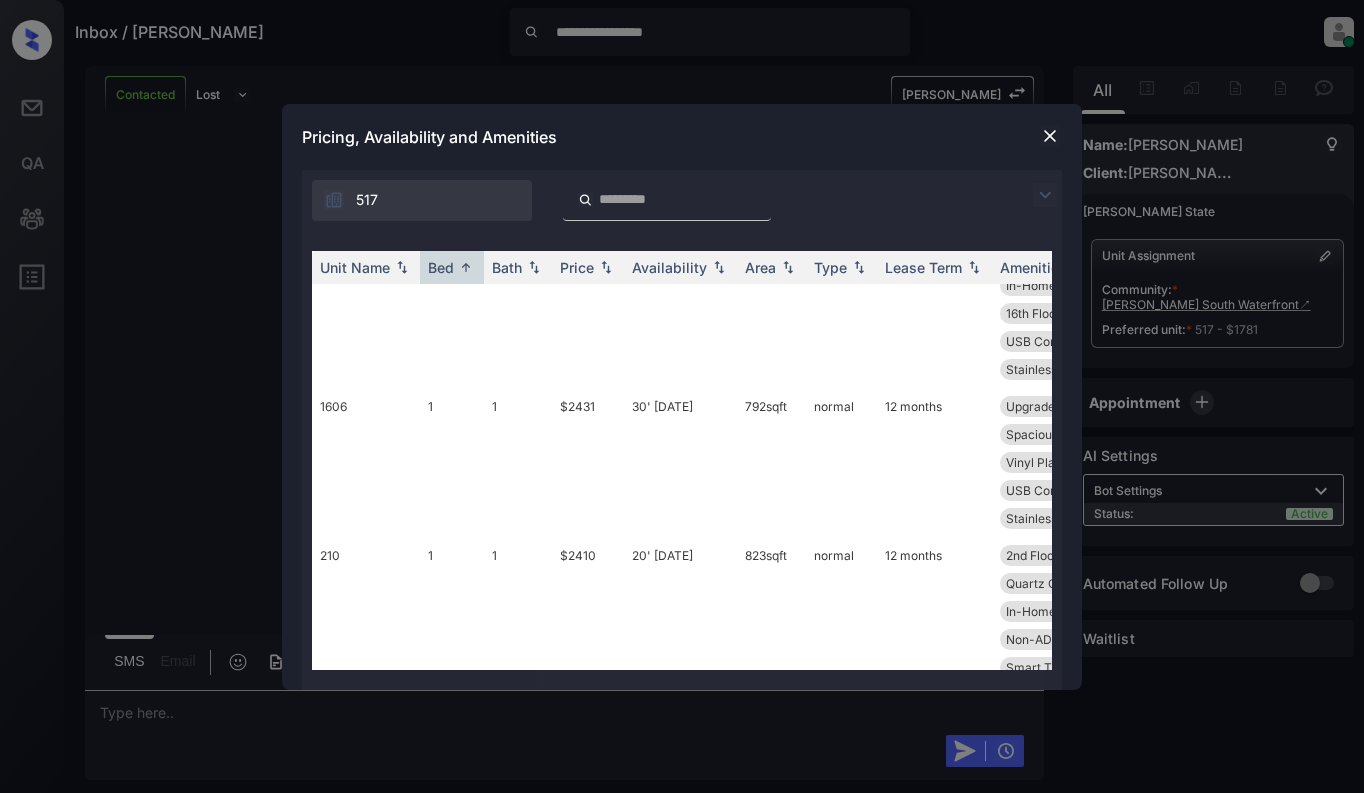 scroll, scrollTop: 400, scrollLeft: 0, axis: vertical 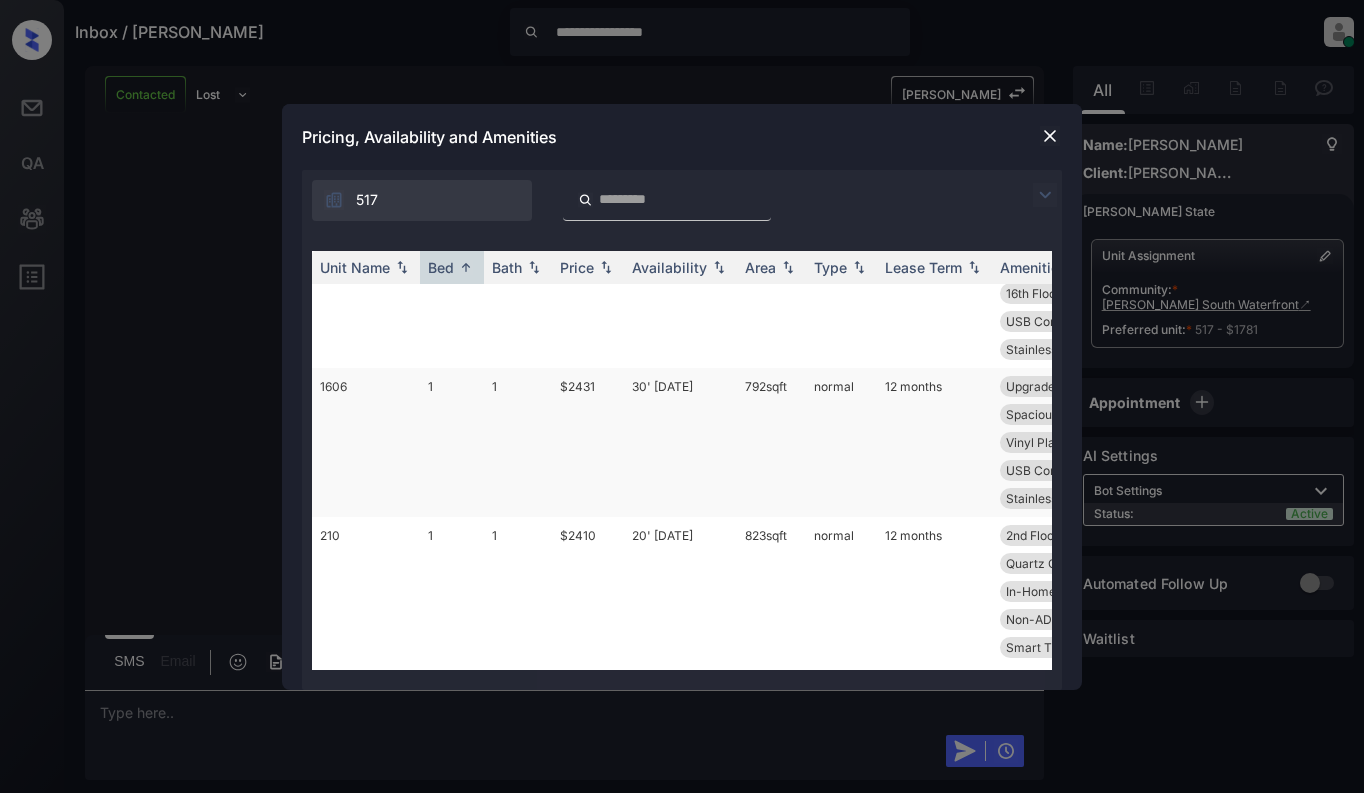 click on "1606" at bounding box center (366, 442) 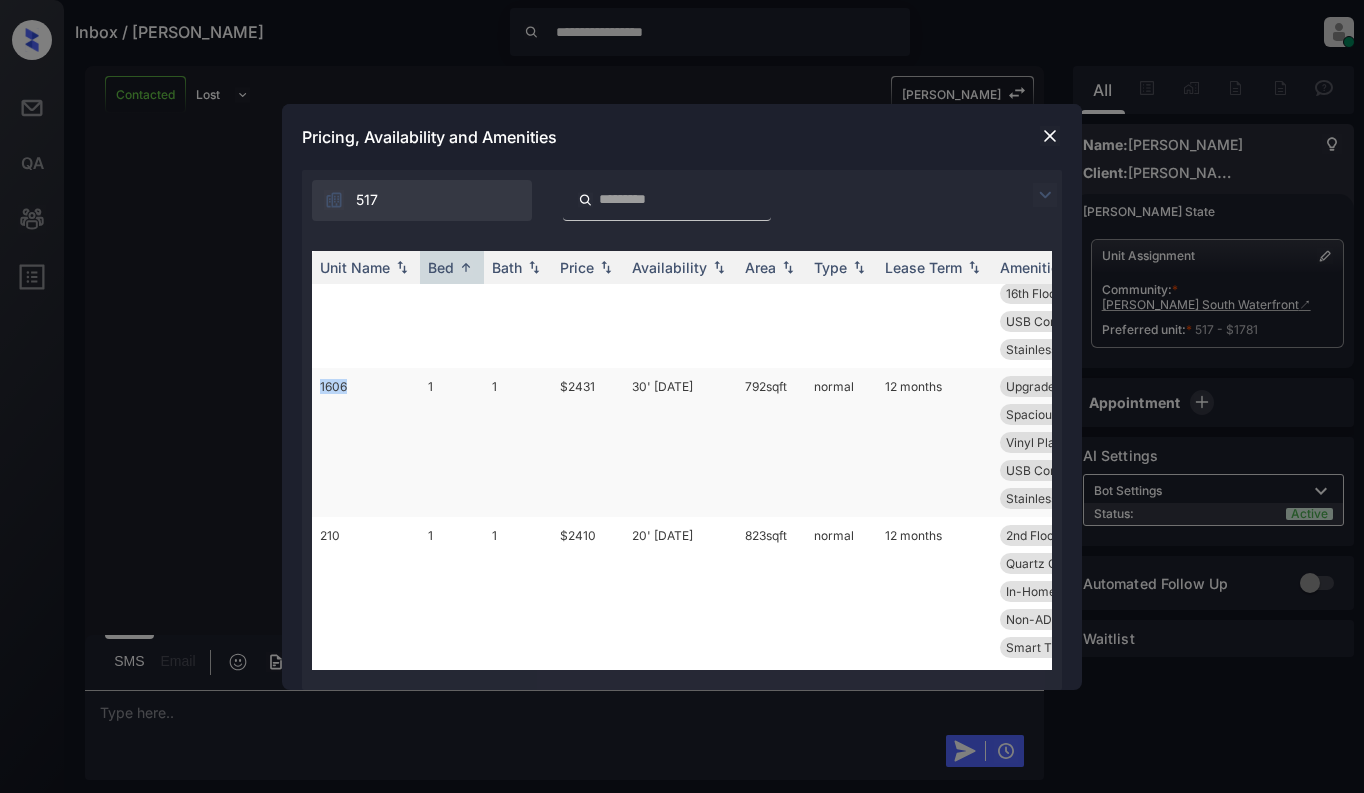 click on "1606" at bounding box center [366, 442] 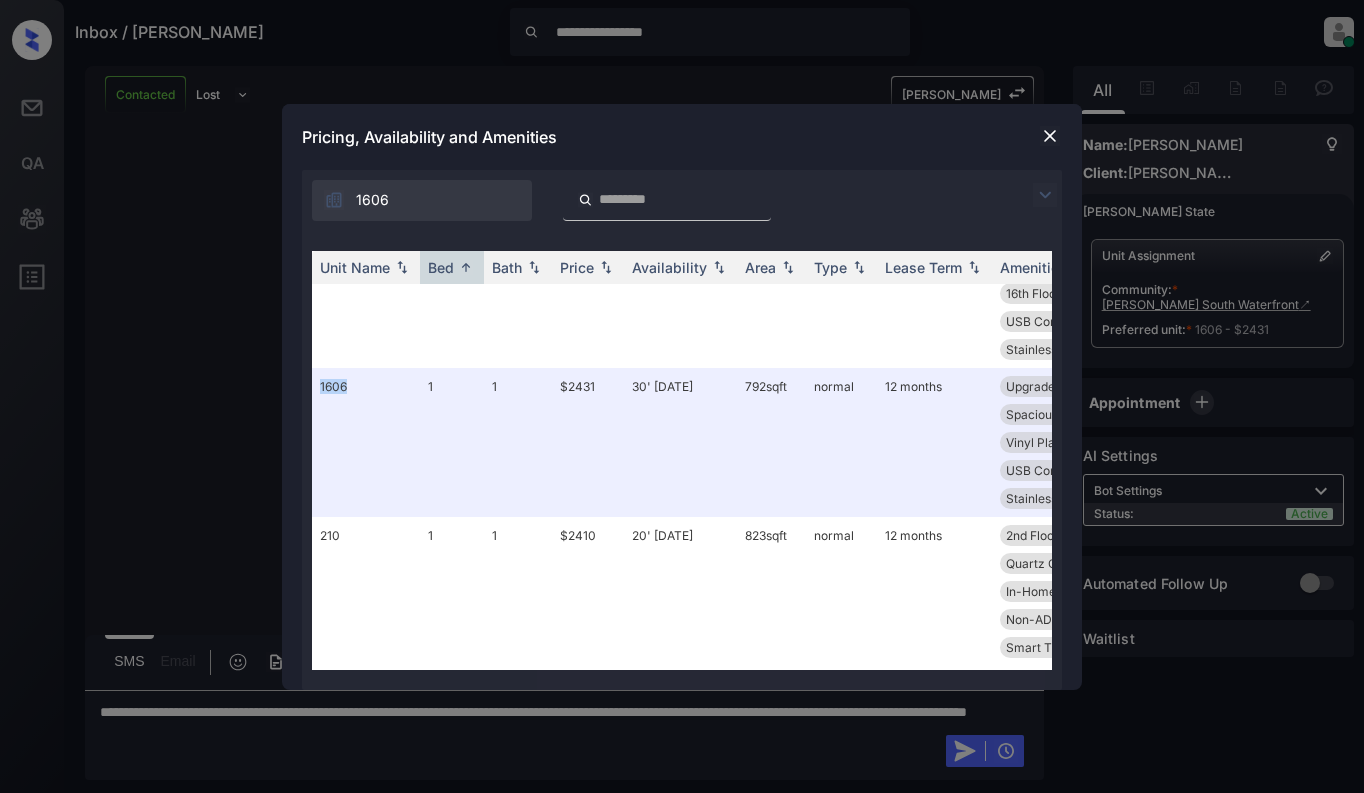 click at bounding box center [1050, 136] 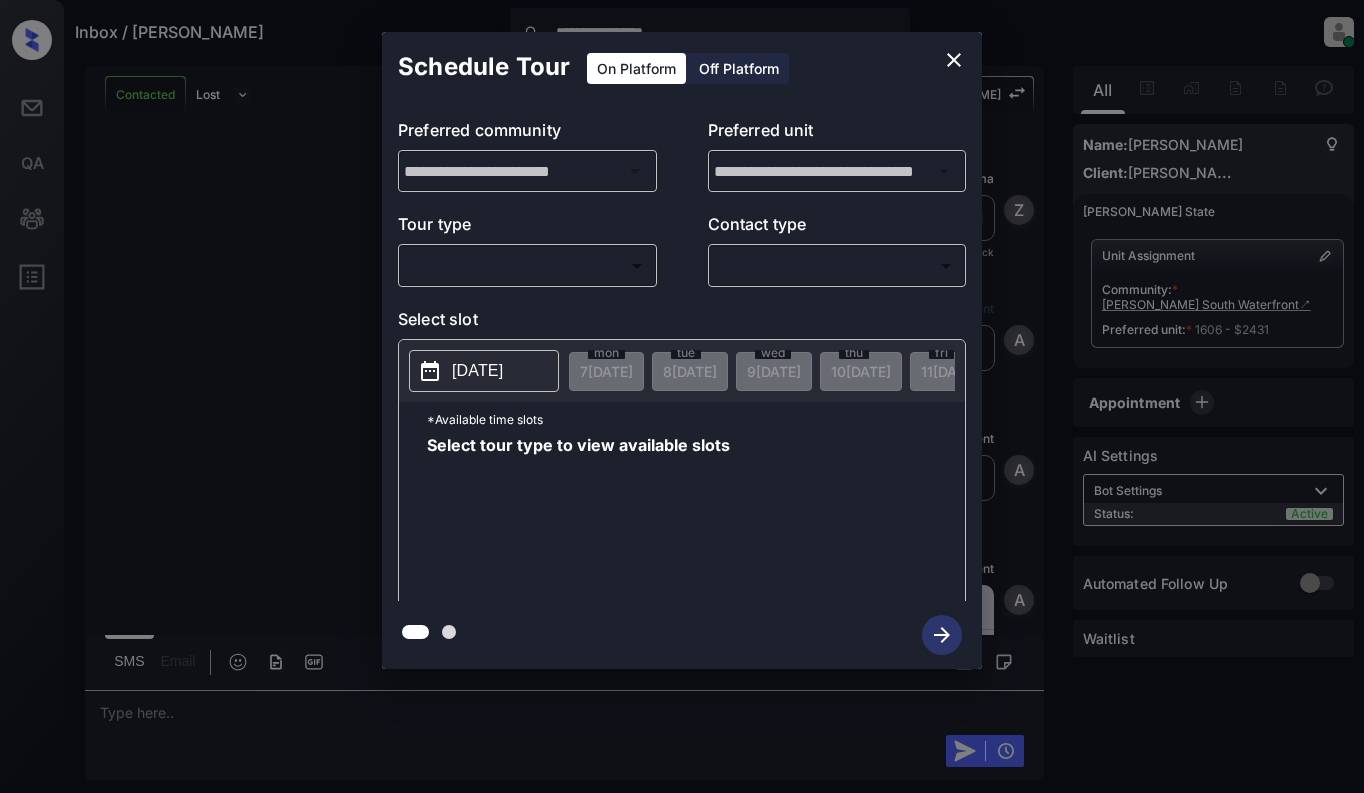 scroll, scrollTop: 0, scrollLeft: 0, axis: both 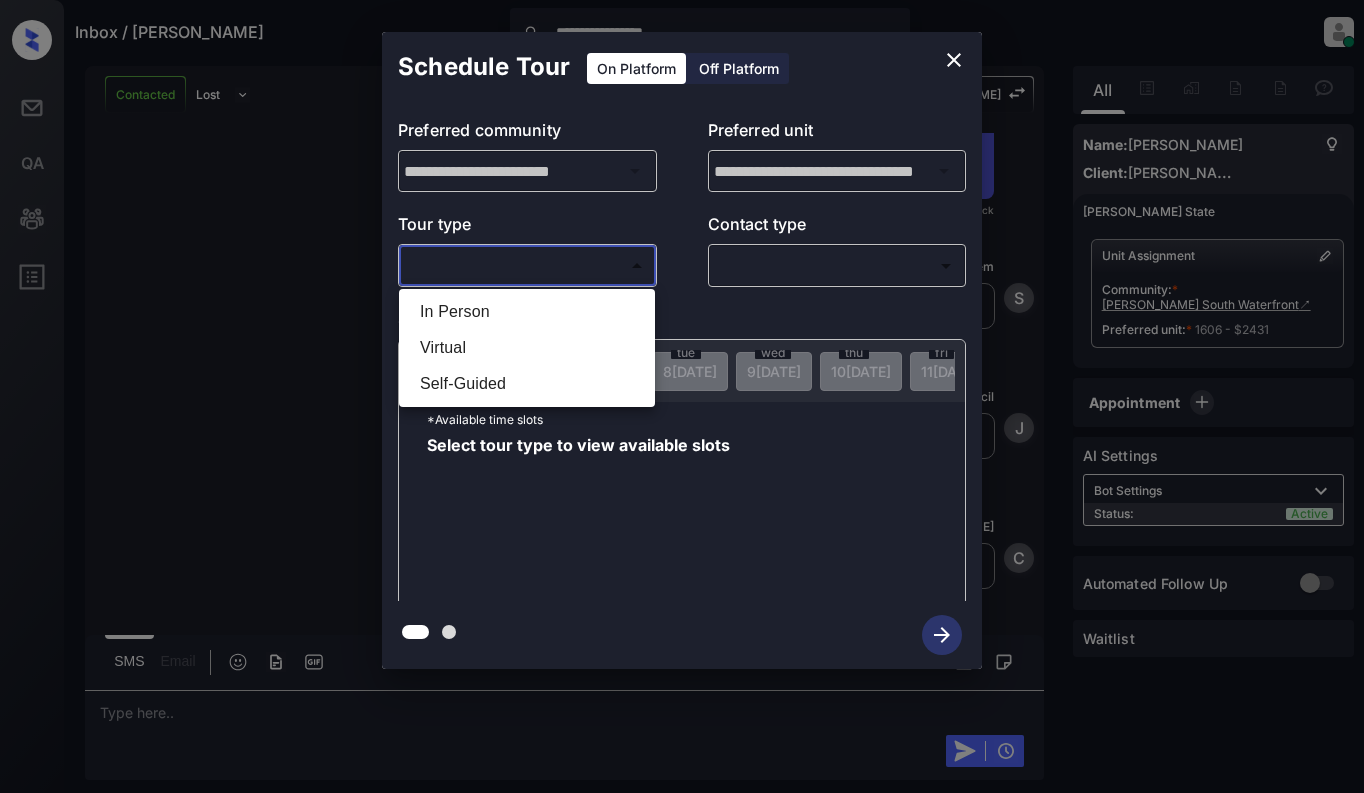 click on "**********" at bounding box center [682, 396] 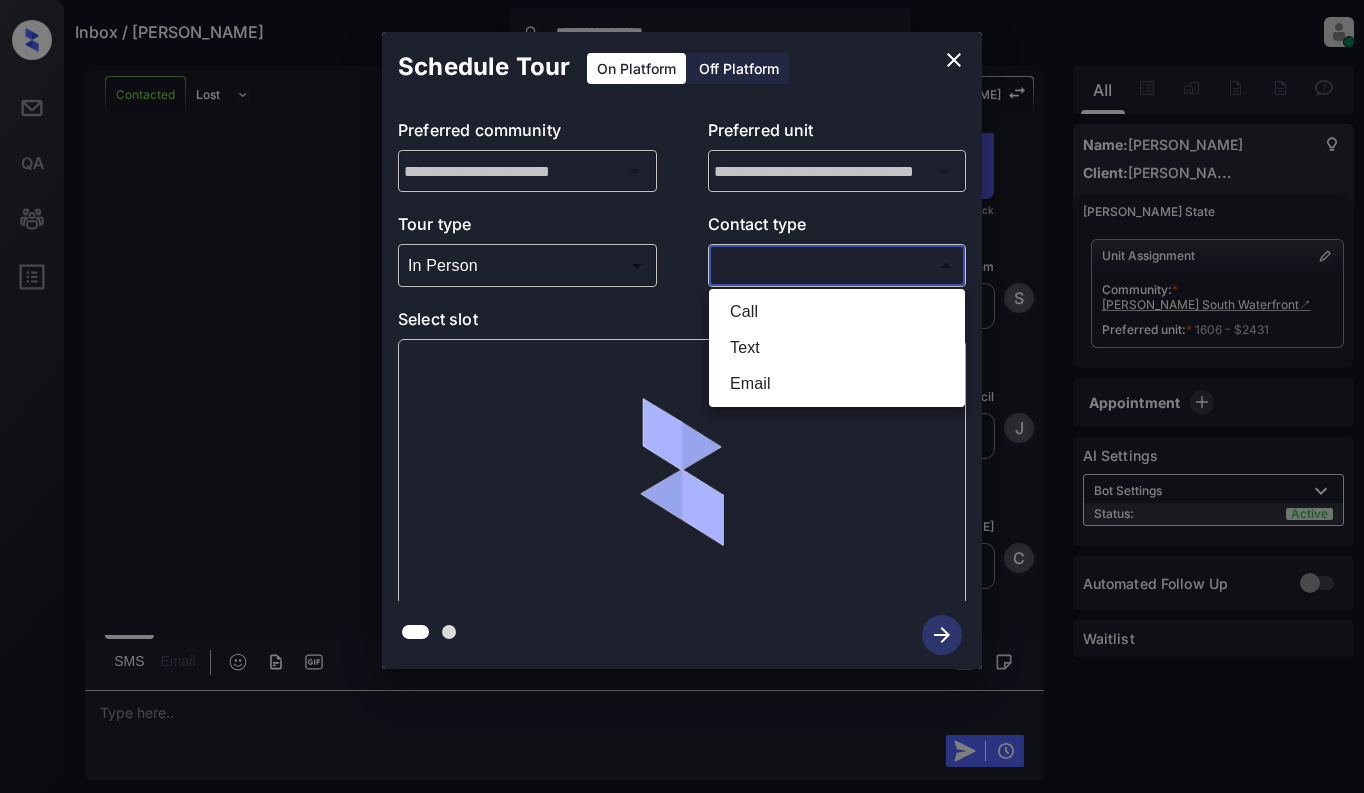 click on "**********" at bounding box center [682, 396] 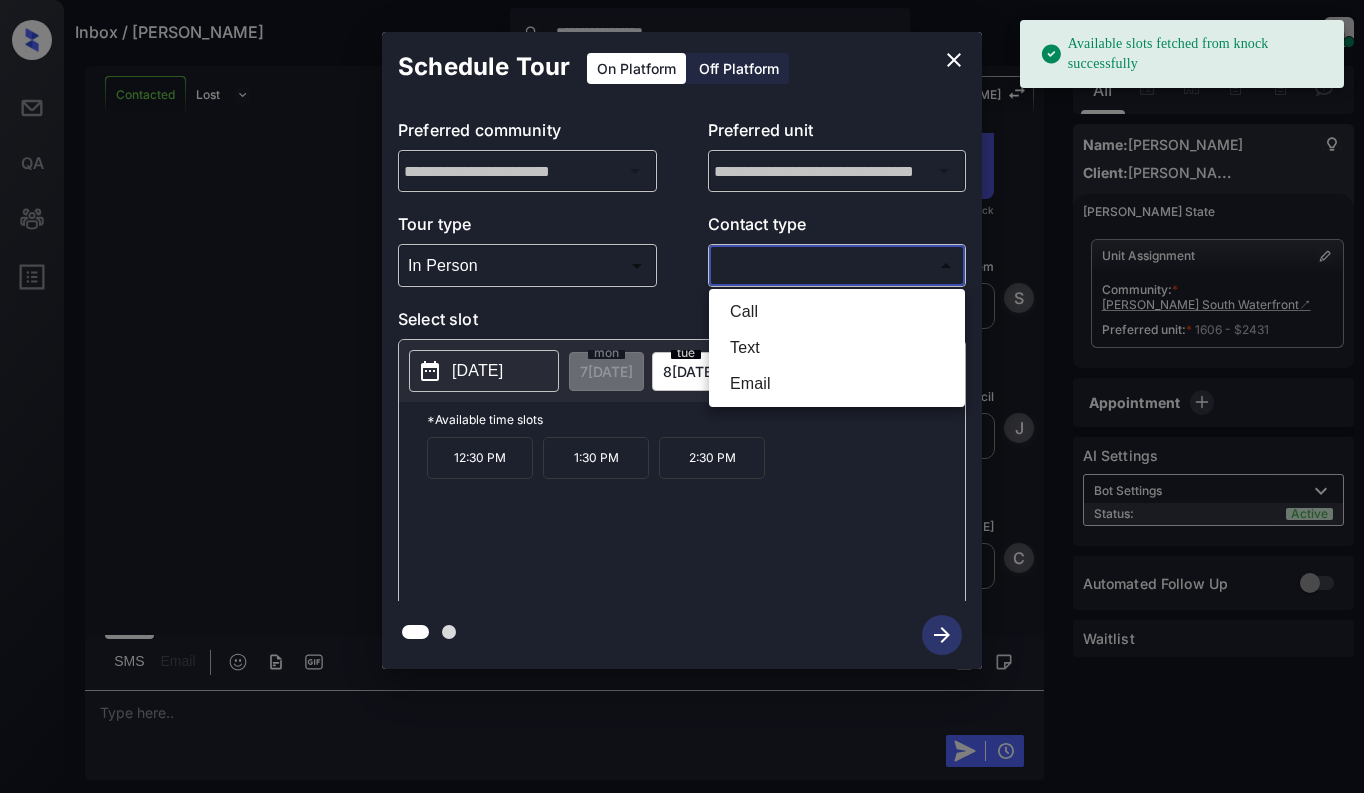 click at bounding box center (682, 396) 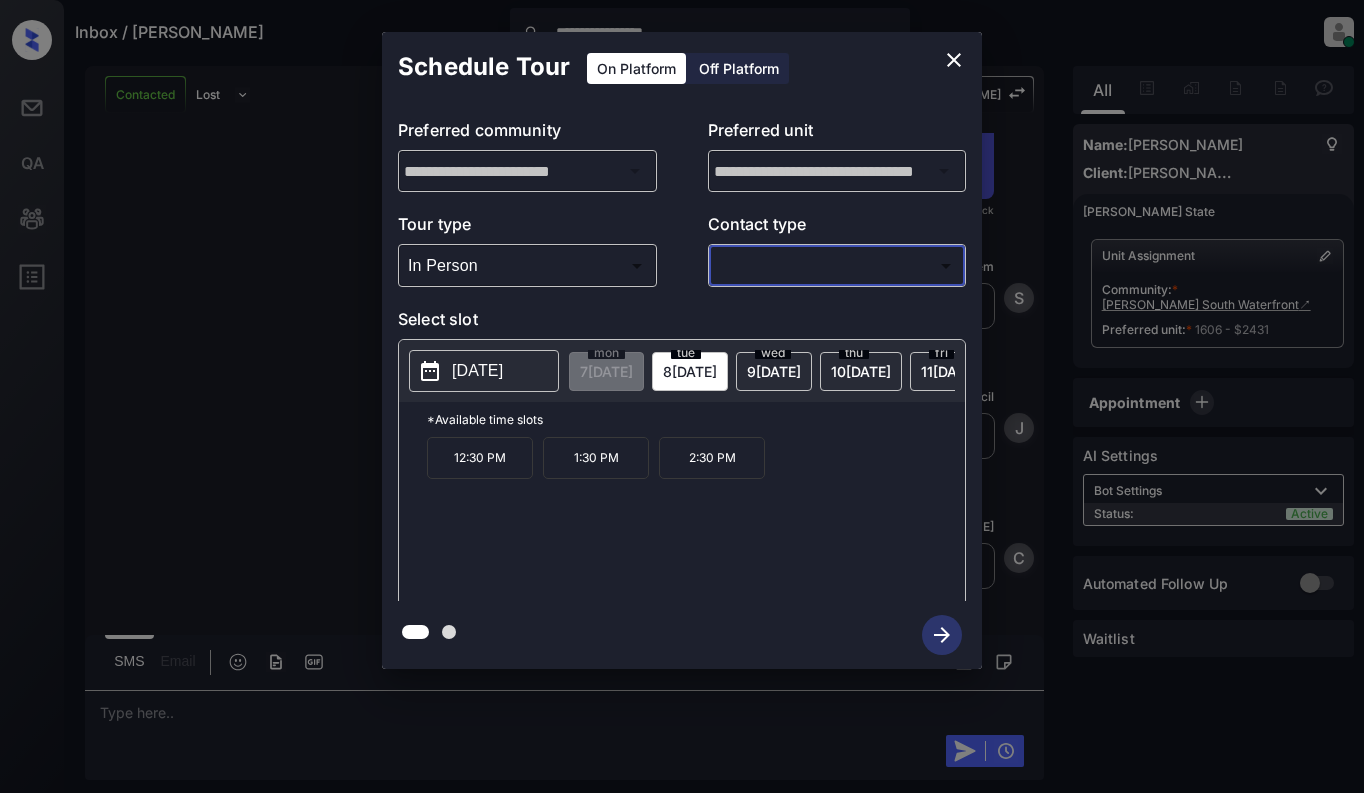click on "**********" at bounding box center [682, 396] 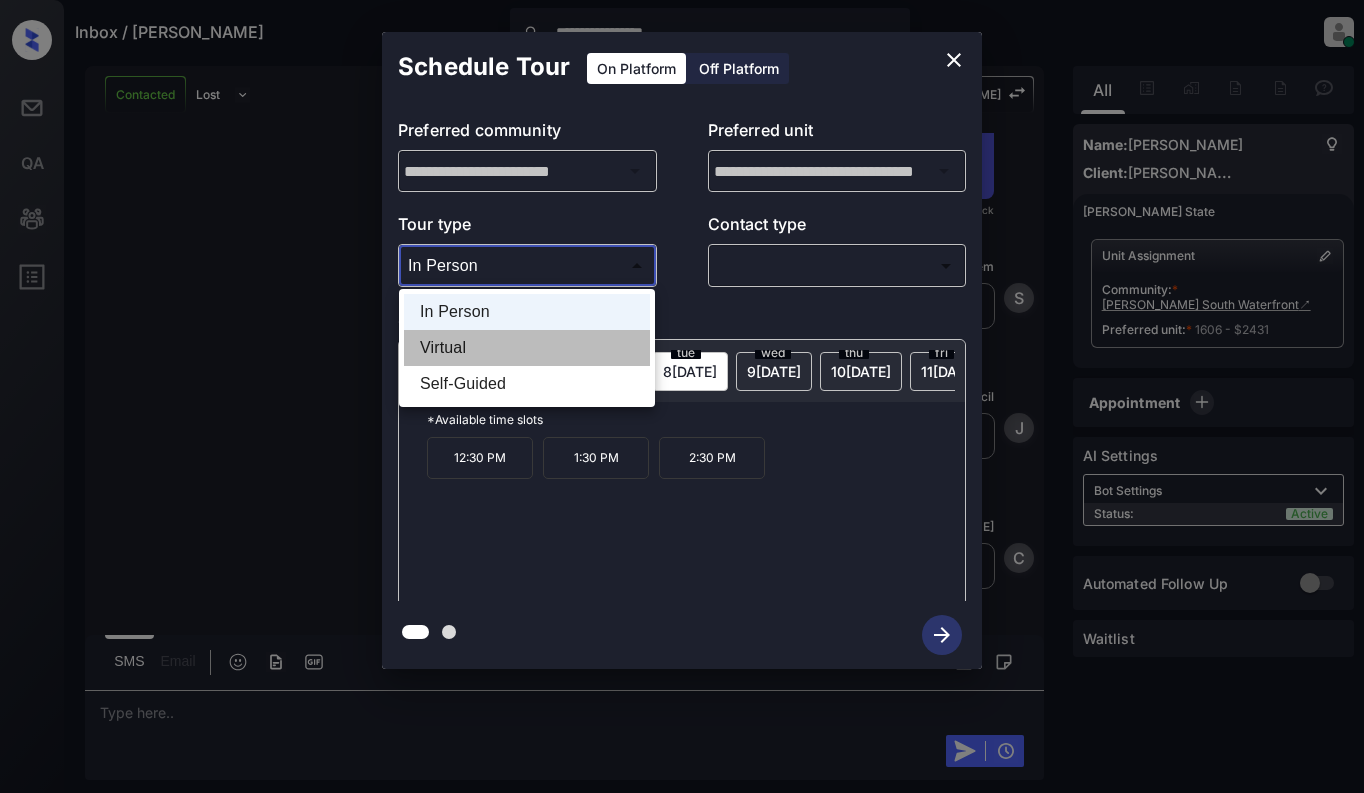 click on "Virtual" at bounding box center (527, 348) 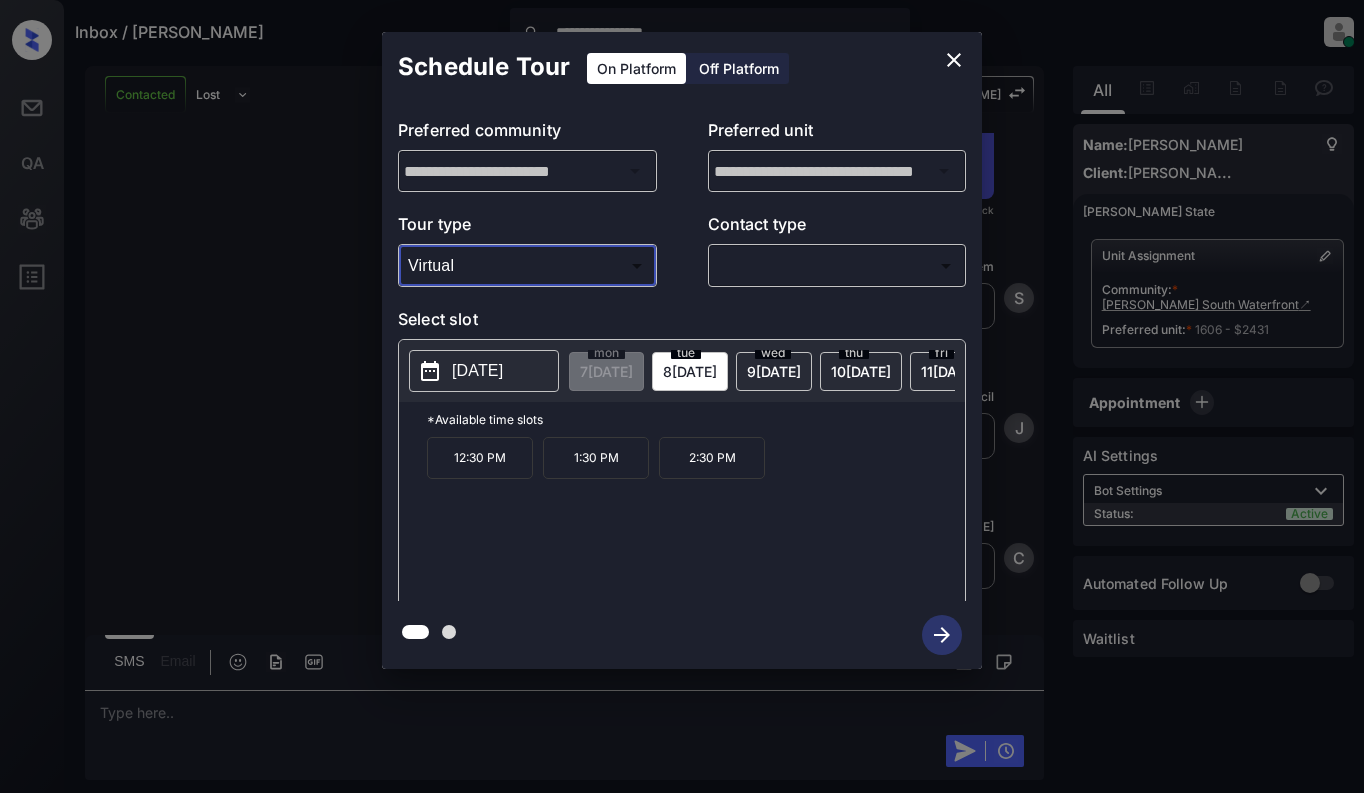 click on "**********" at bounding box center [682, 396] 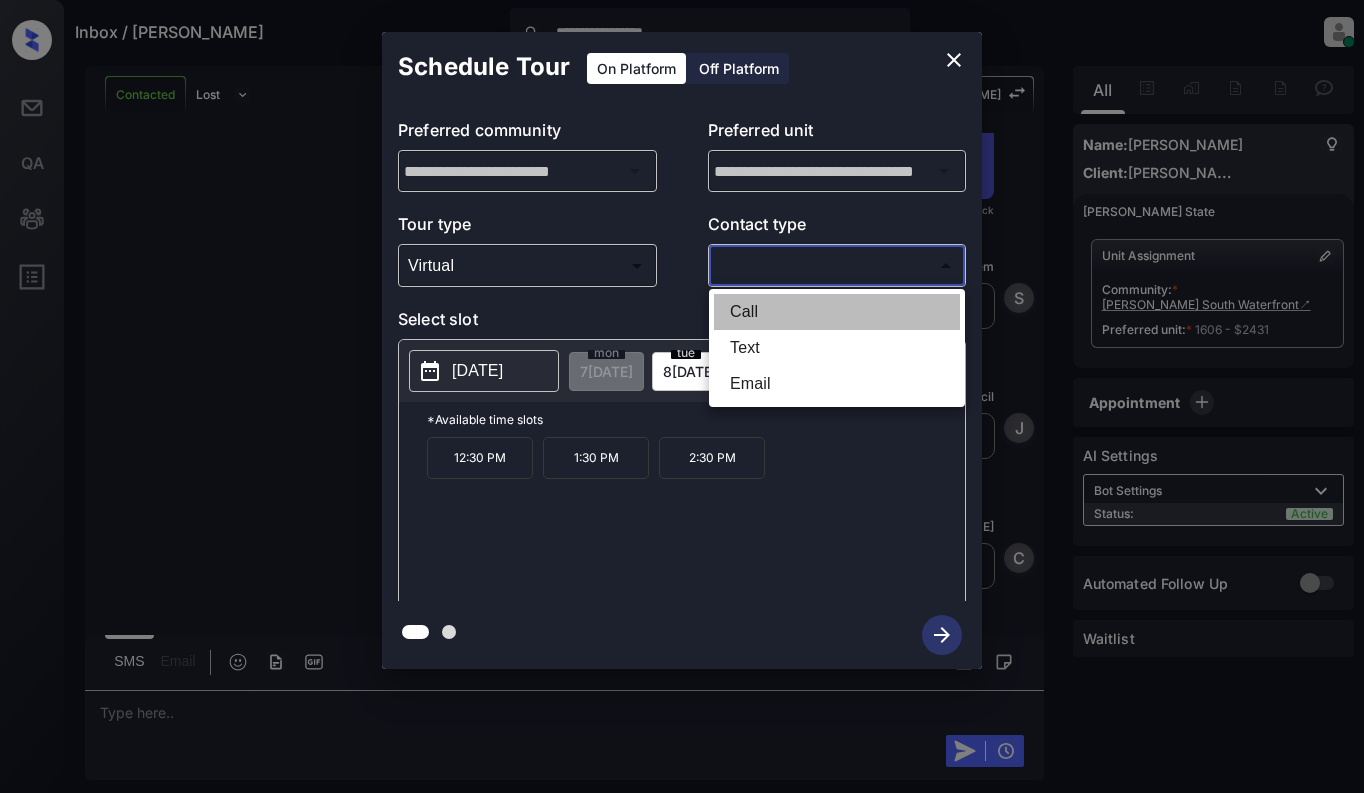 click on "Call" at bounding box center [837, 312] 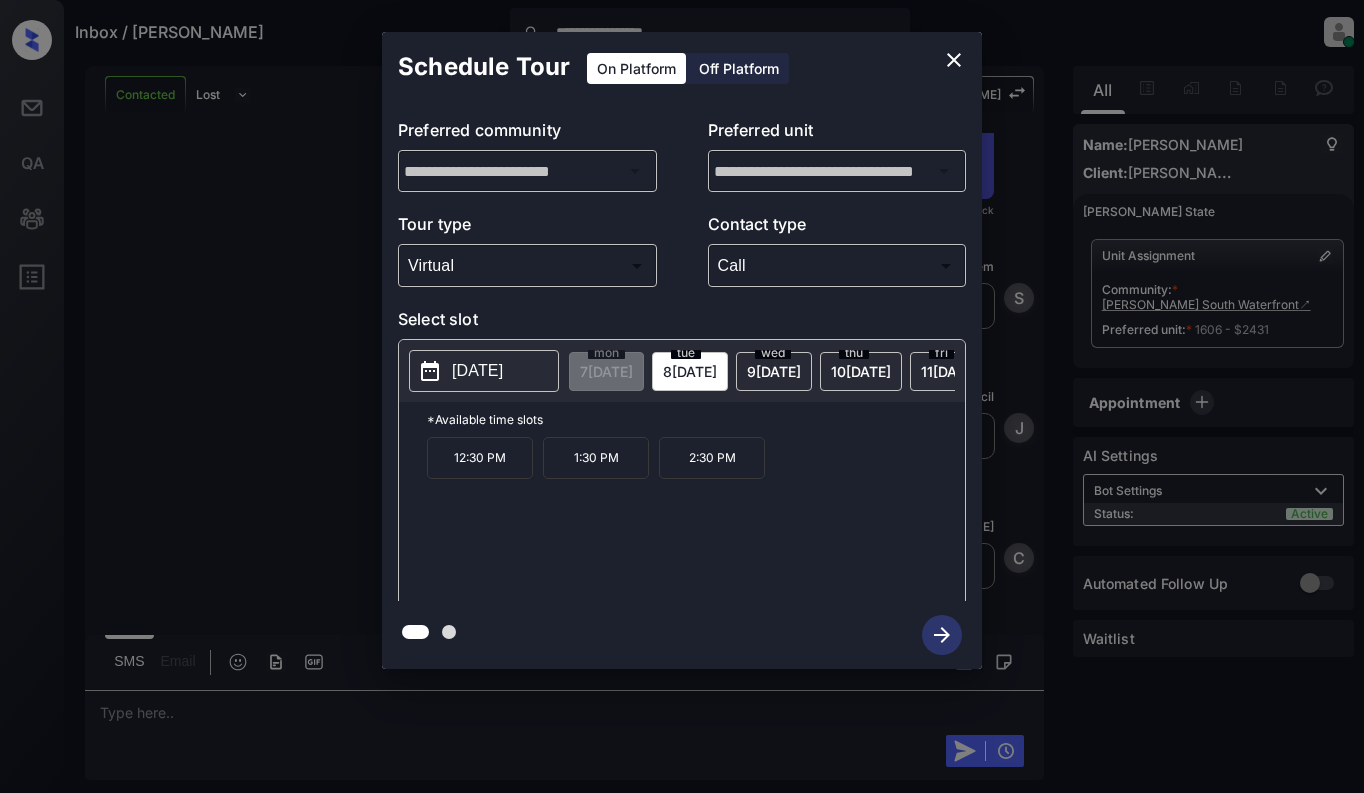 click on "2025-07-08" at bounding box center [477, 371] 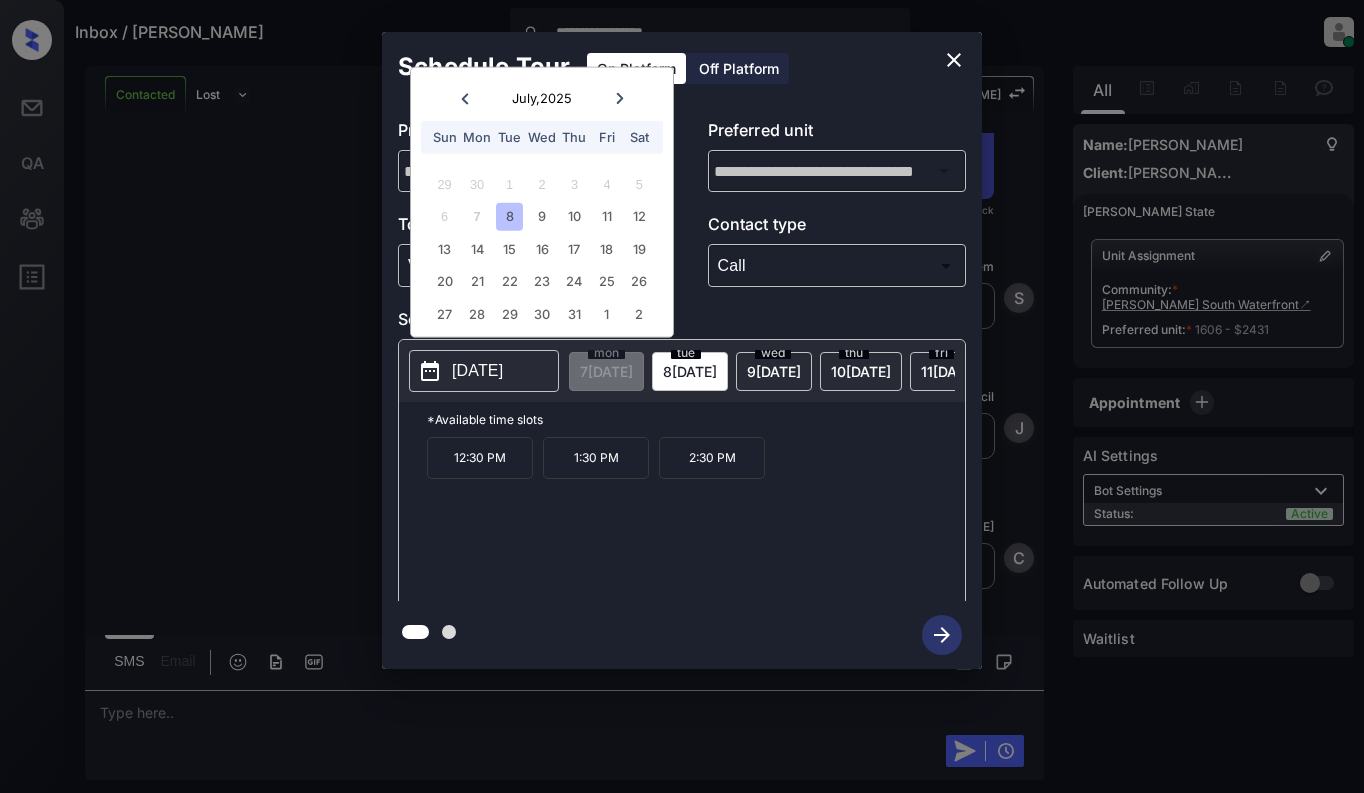 click on "8" at bounding box center (509, 216) 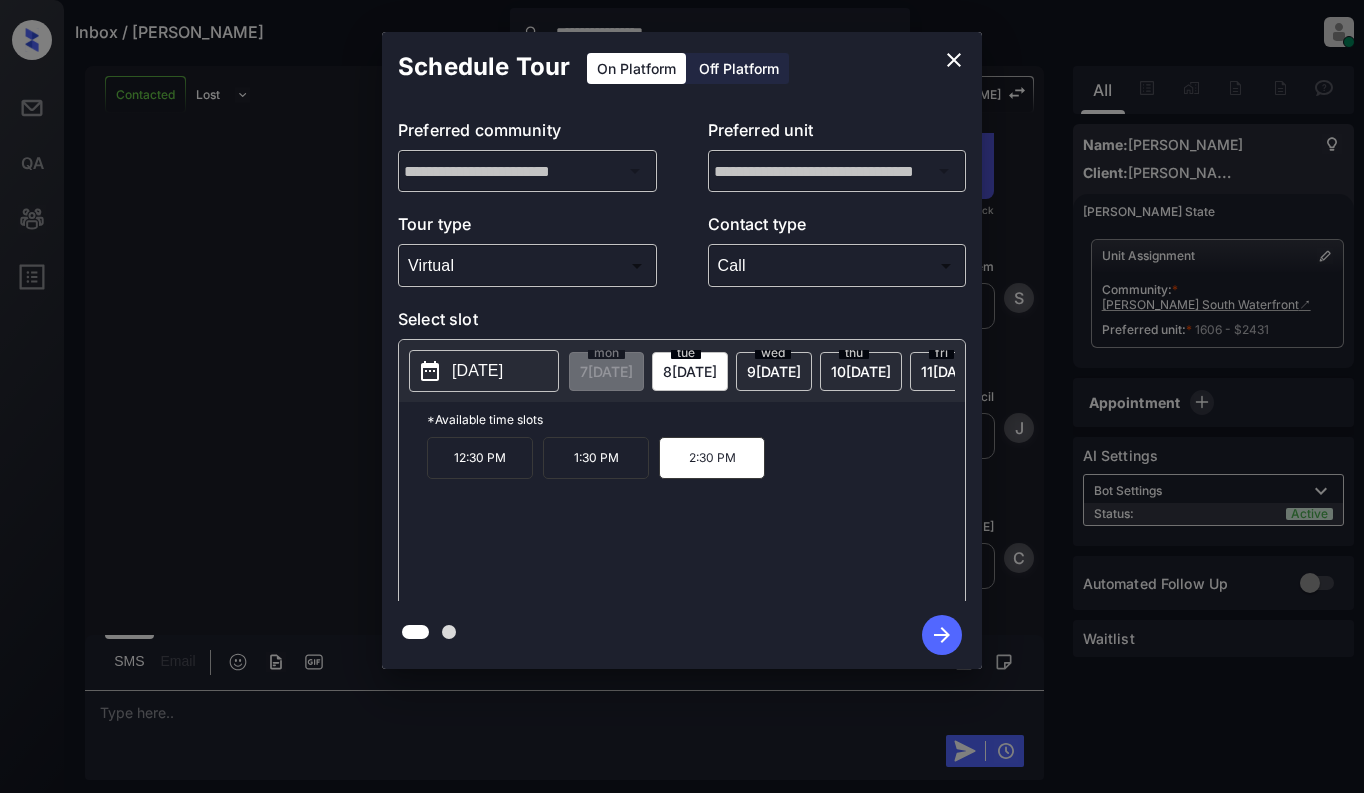 click 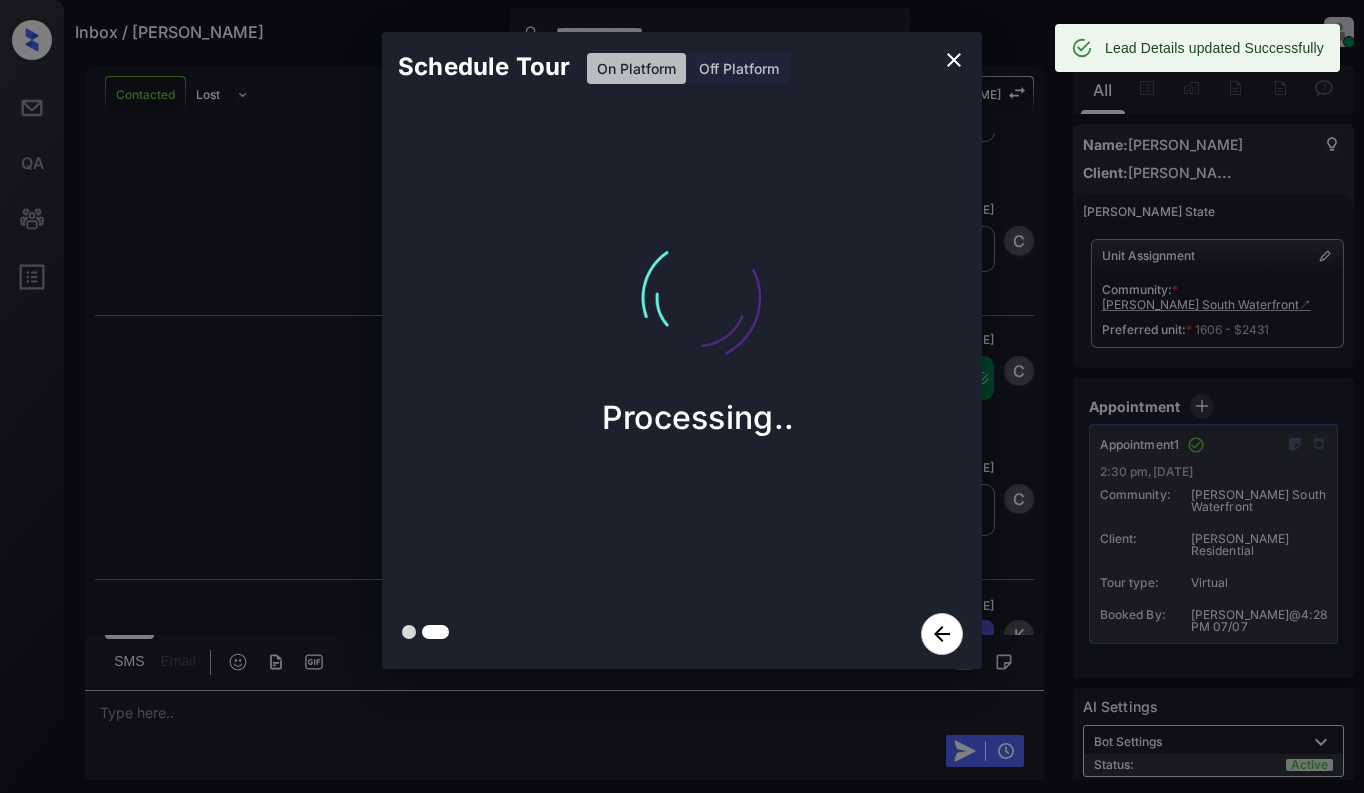 scroll, scrollTop: 2924, scrollLeft: 0, axis: vertical 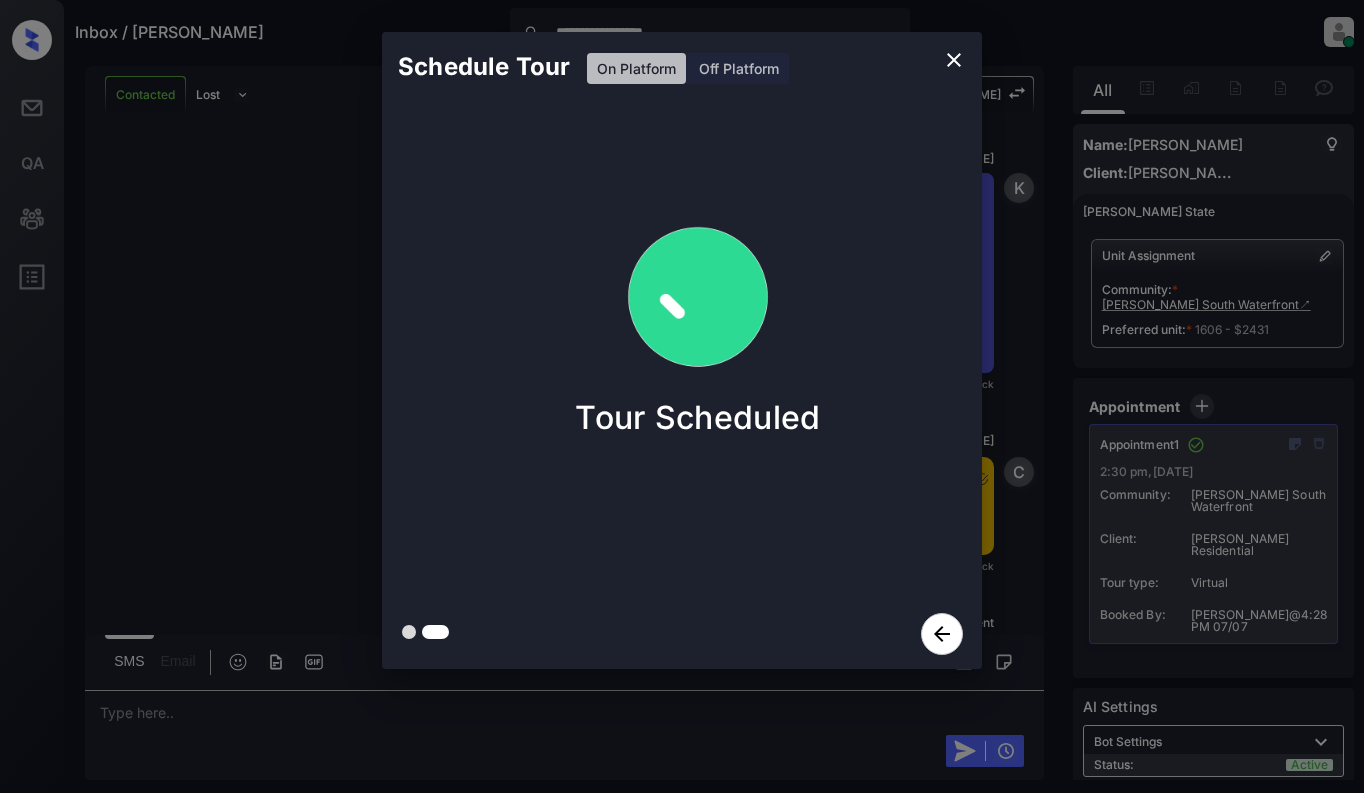 click 